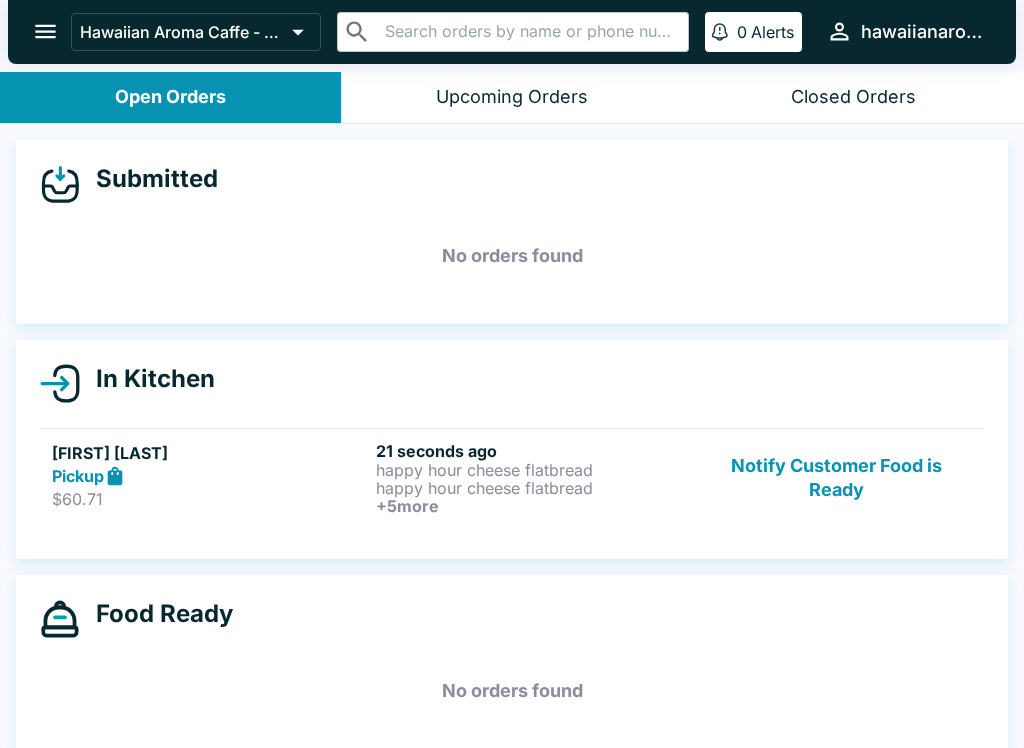 scroll, scrollTop: 0, scrollLeft: 0, axis: both 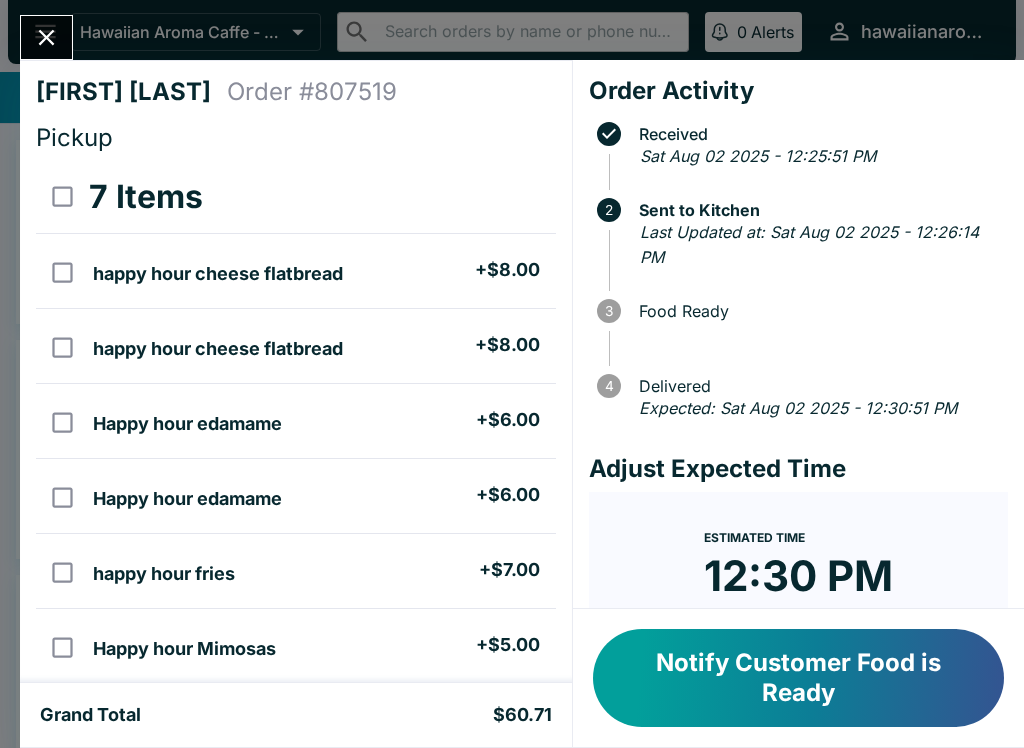 click at bounding box center [62, 272] 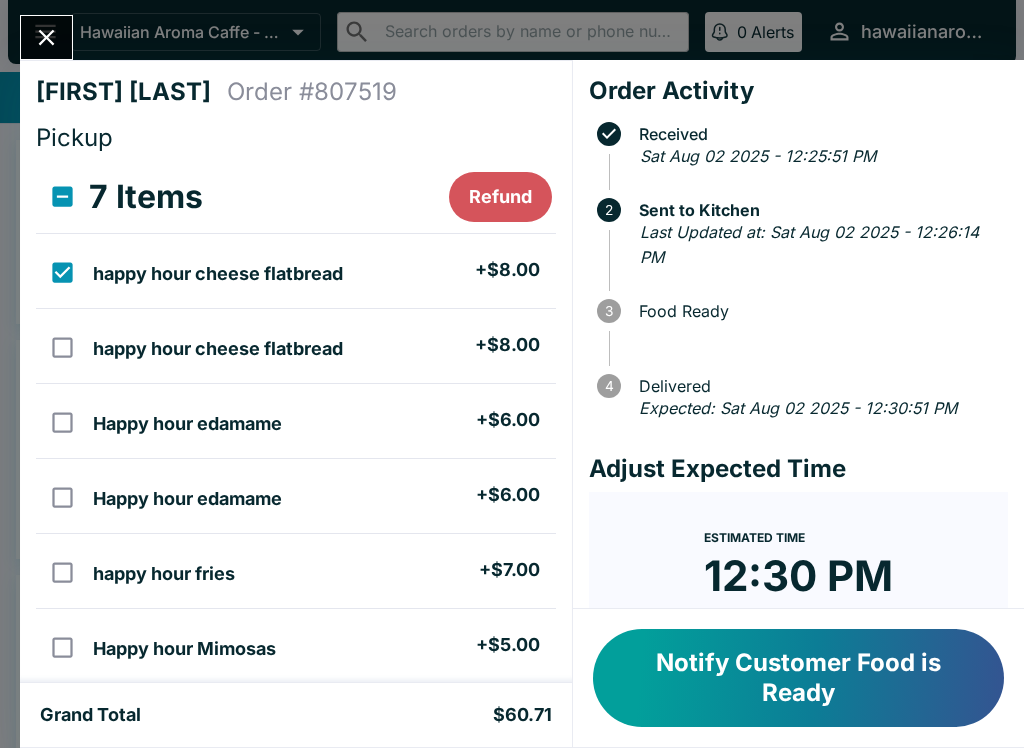 click at bounding box center [62, 347] 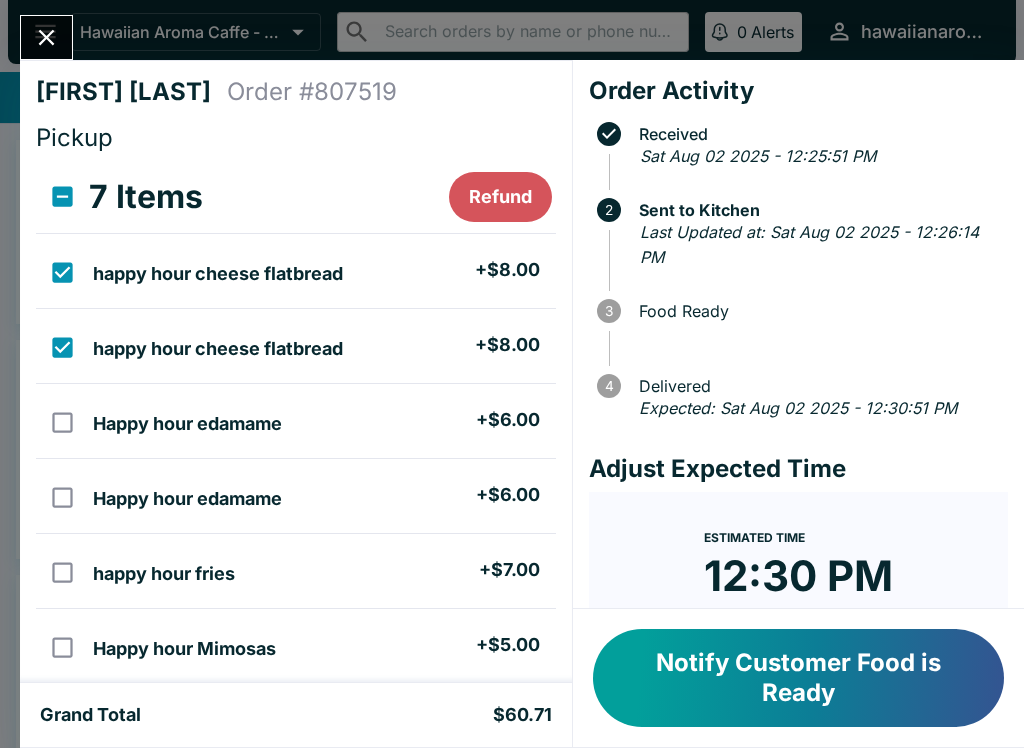 click at bounding box center [62, 422] 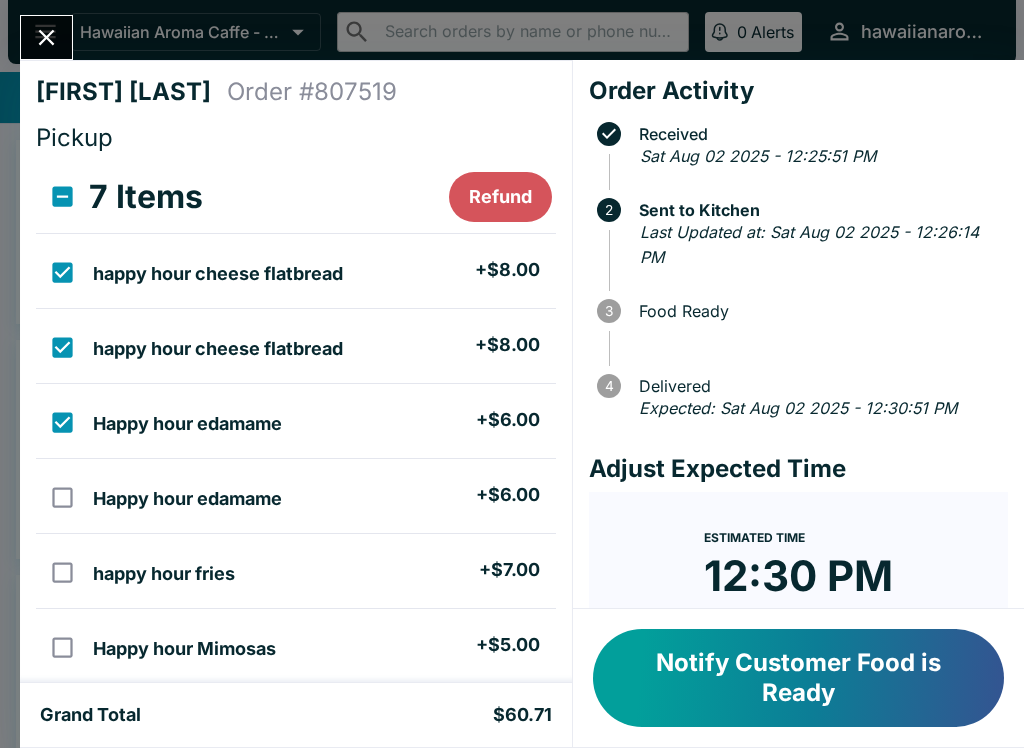 click at bounding box center [62, 497] 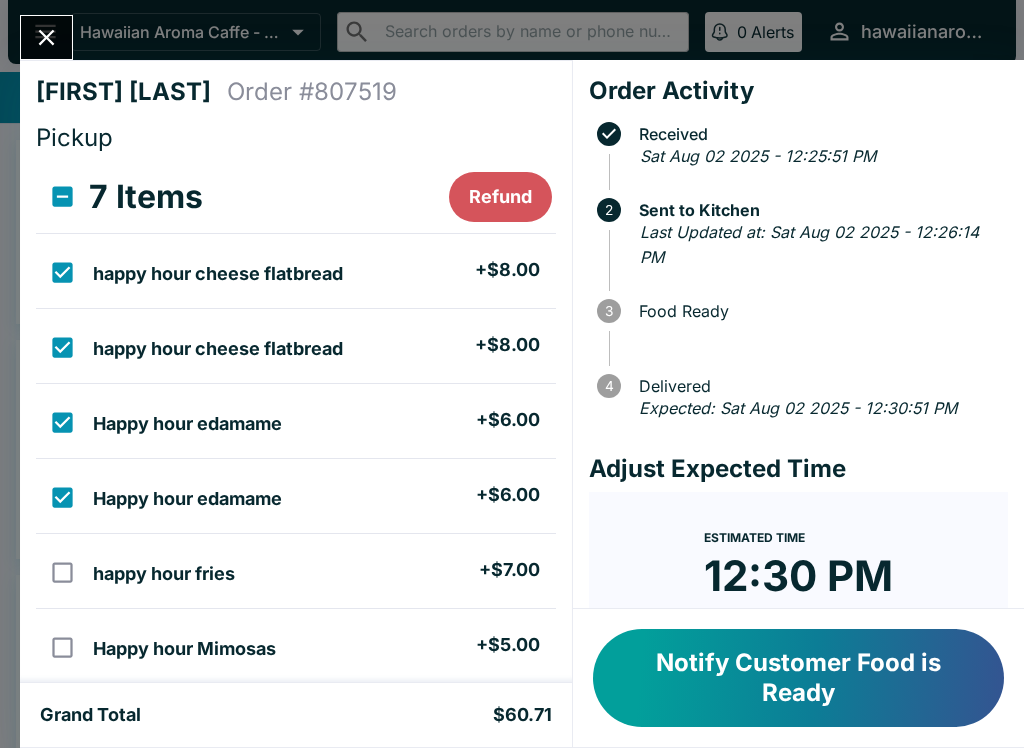 scroll, scrollTop: 143, scrollLeft: 0, axis: vertical 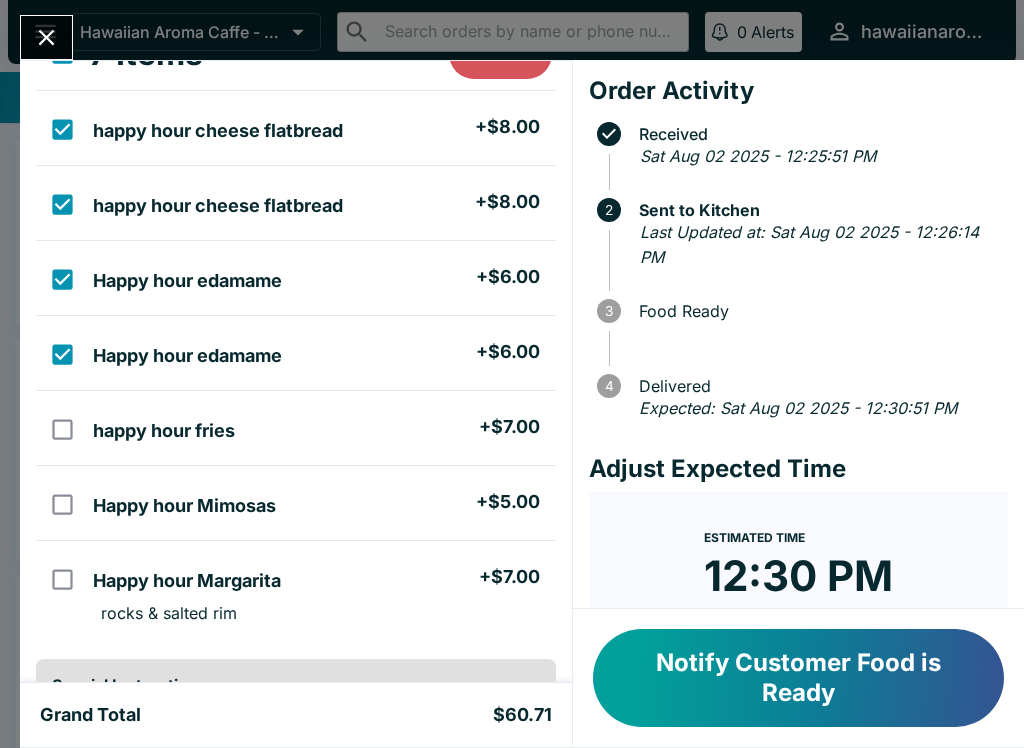 click on "Notify Customer Food is Ready" at bounding box center (798, 678) 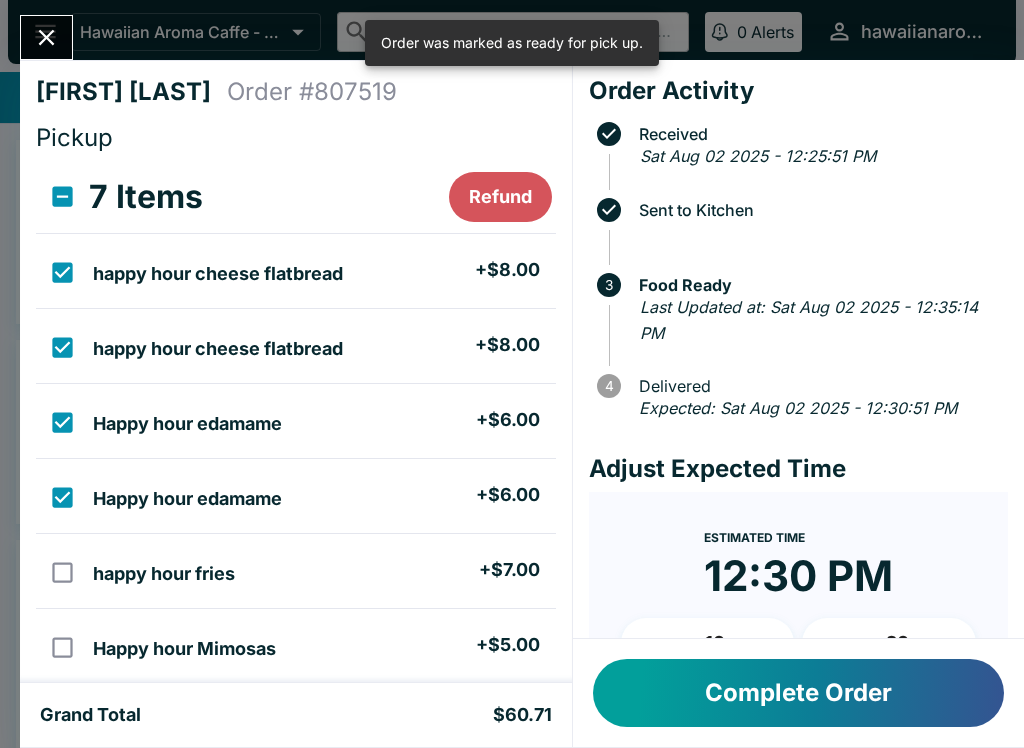 scroll, scrollTop: 0, scrollLeft: 0, axis: both 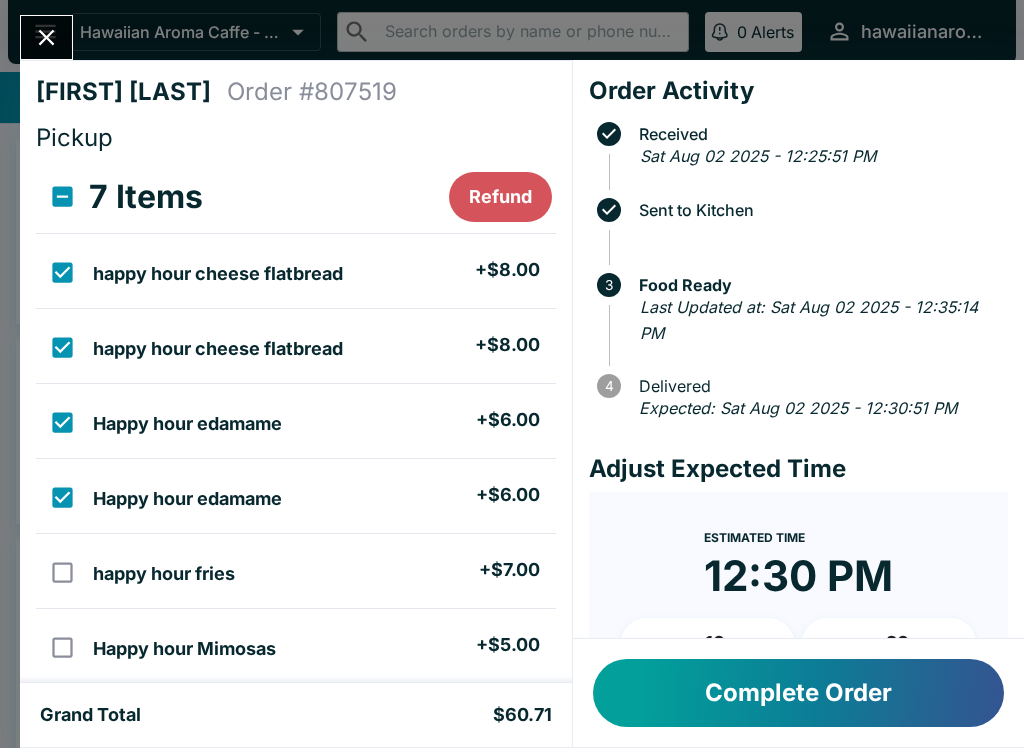 click on "Complete Order" at bounding box center [798, 693] 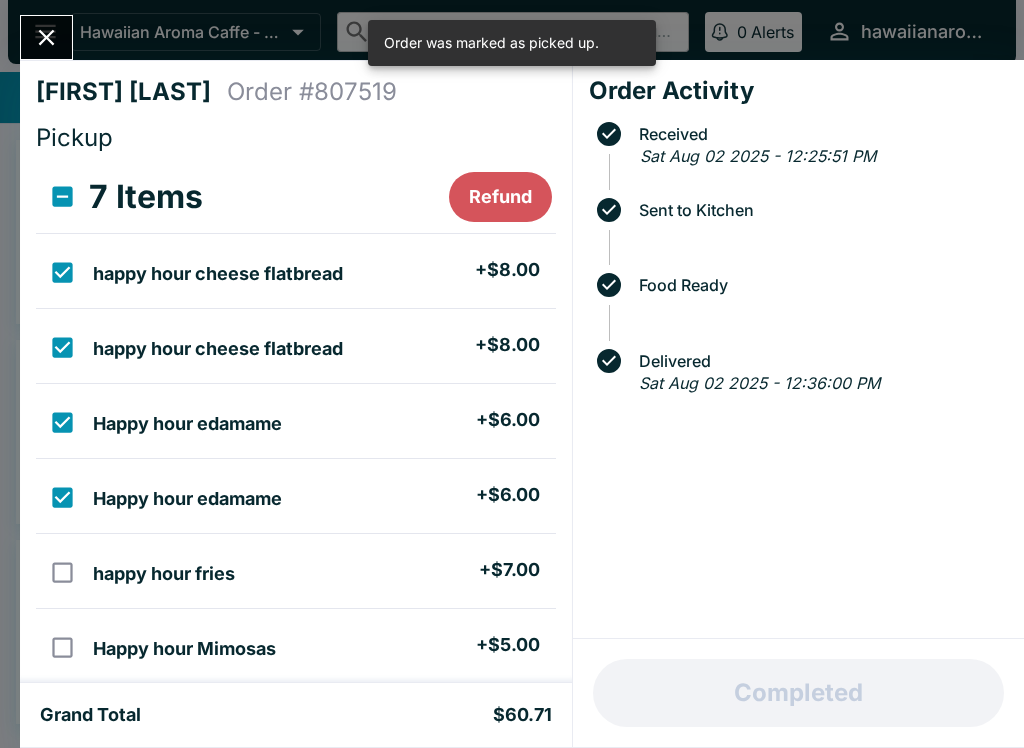 click at bounding box center [46, 37] 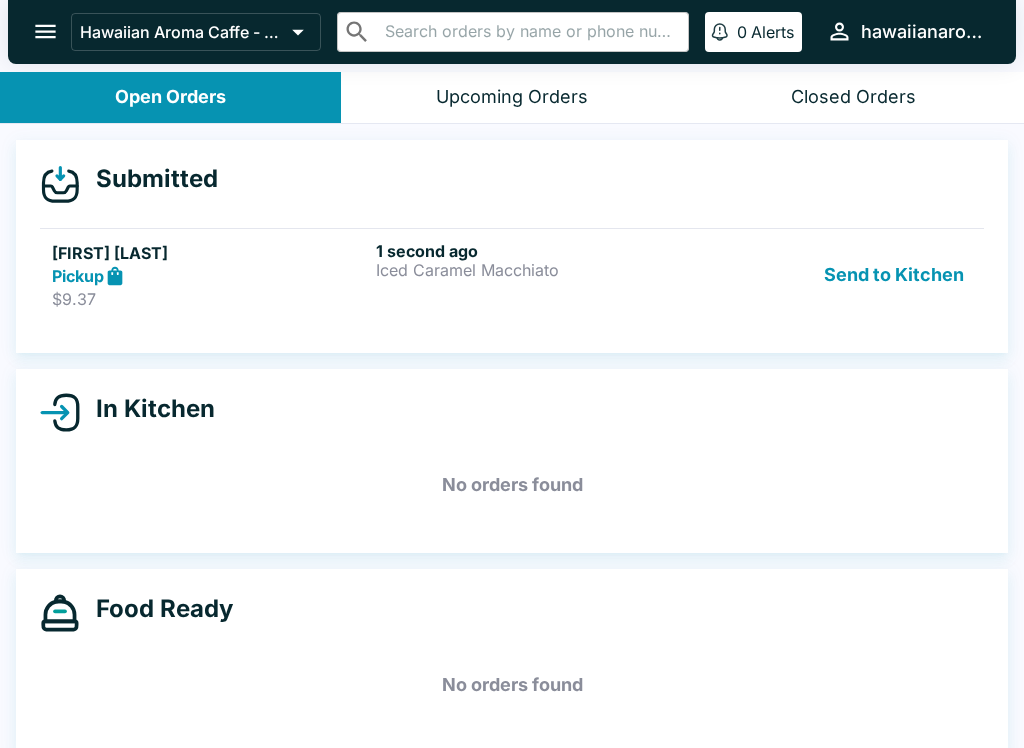 click on "Send to Kitchen" at bounding box center [894, 275] 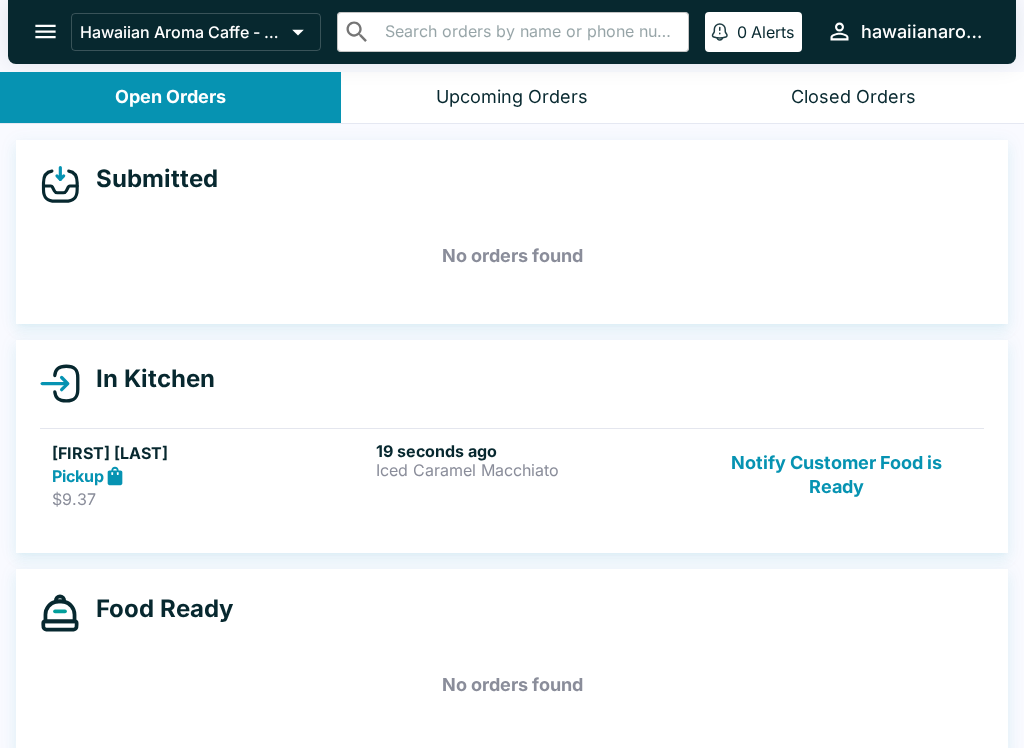 click on "Iced Caramel Macchiato" at bounding box center (534, 470) 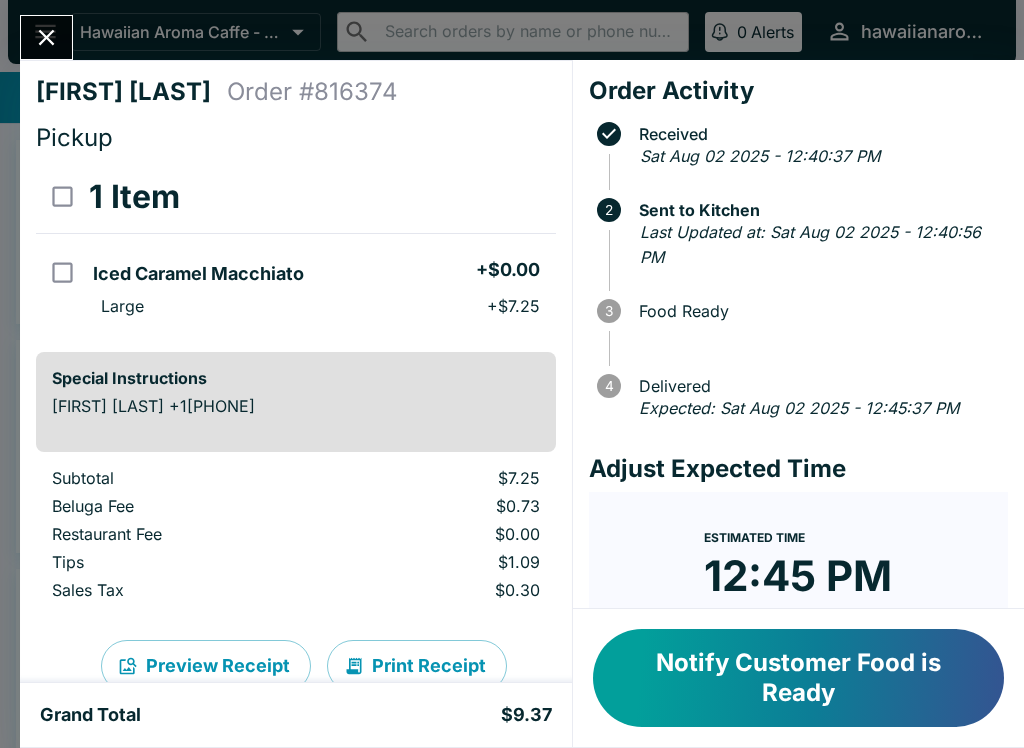 click on "Iced Caramel Macchiato" at bounding box center [198, 274] 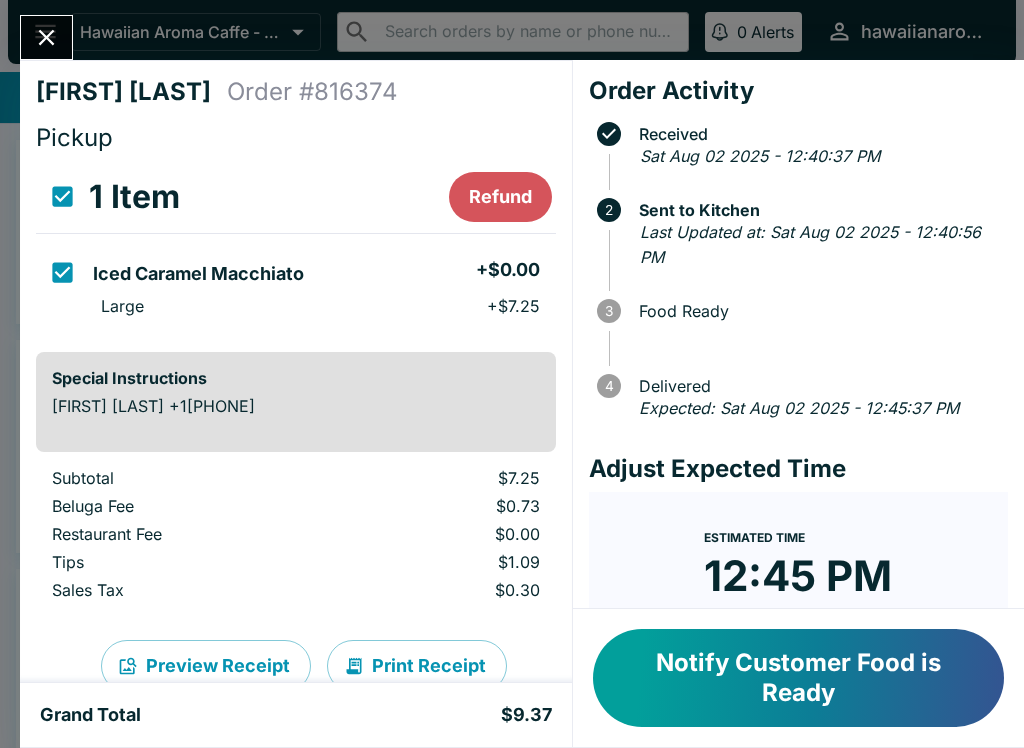 click on "Notify Customer Food is Ready" at bounding box center [798, 678] 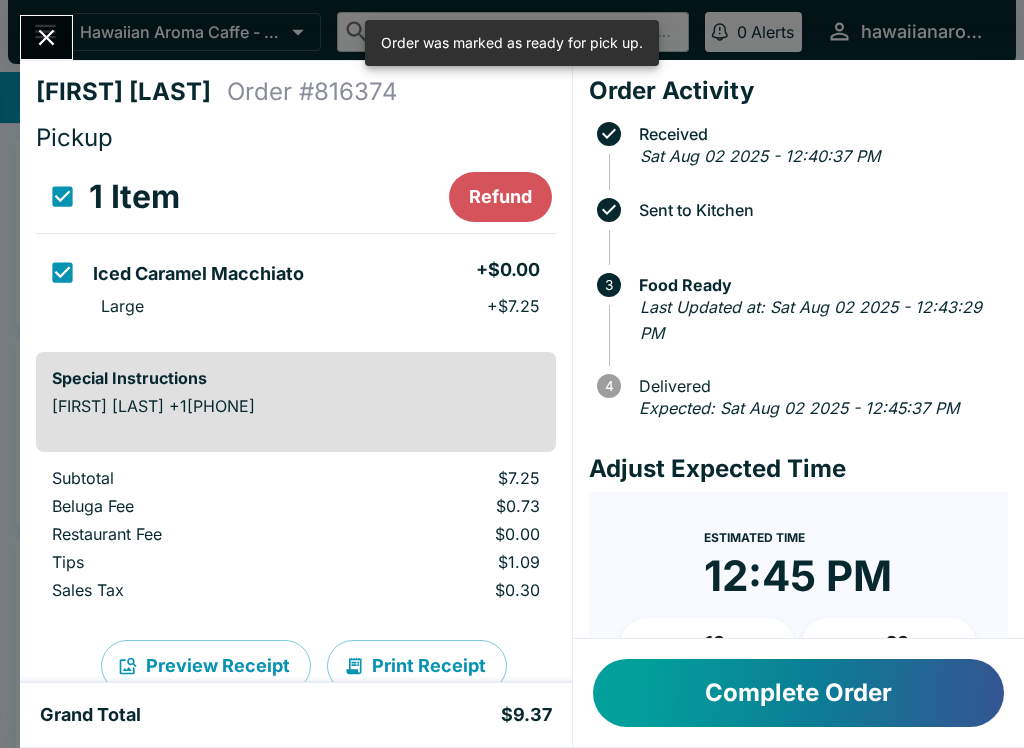 click on "Complete Order" at bounding box center [798, 693] 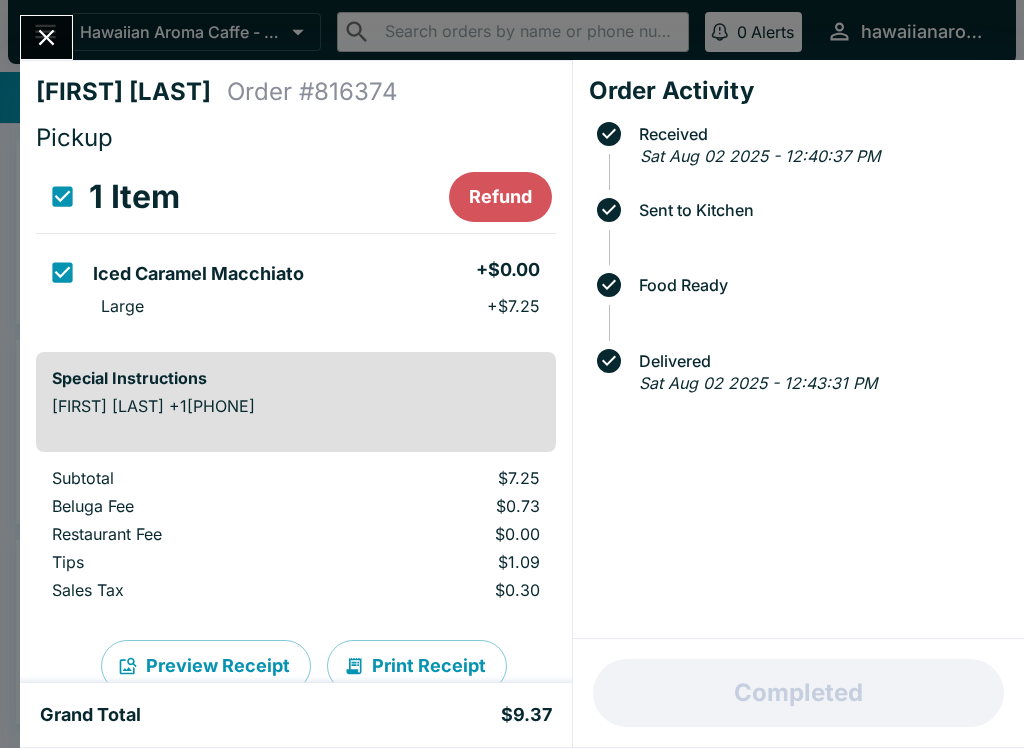 click 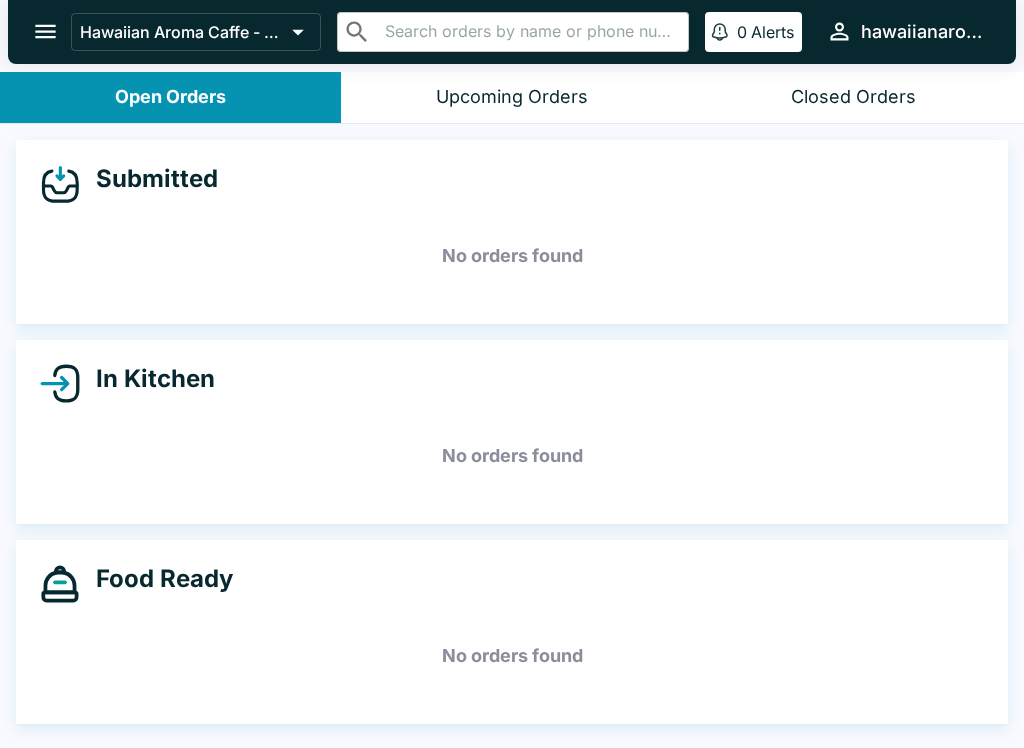 click 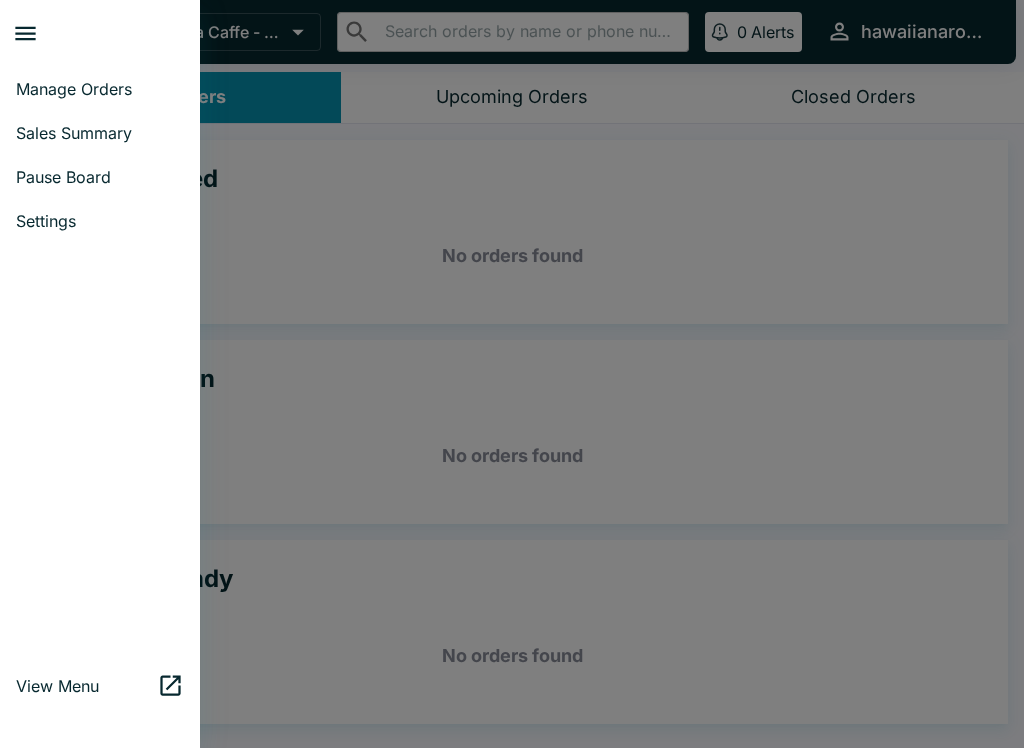 click on "Sales Summary" at bounding box center (100, 133) 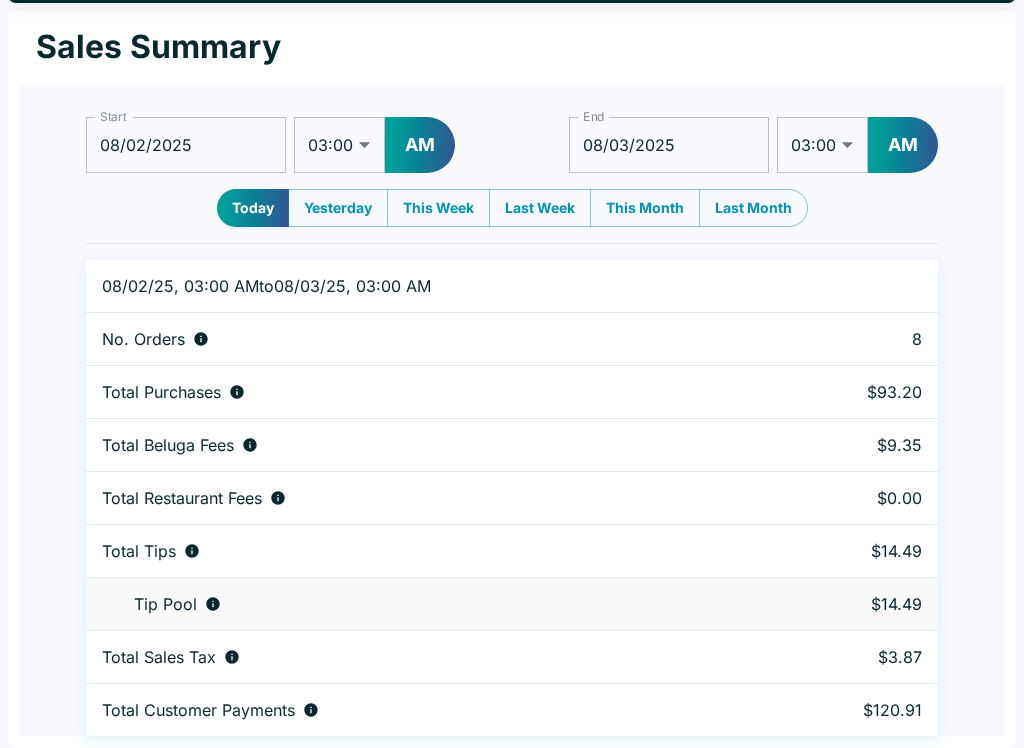 scroll, scrollTop: 0, scrollLeft: 0, axis: both 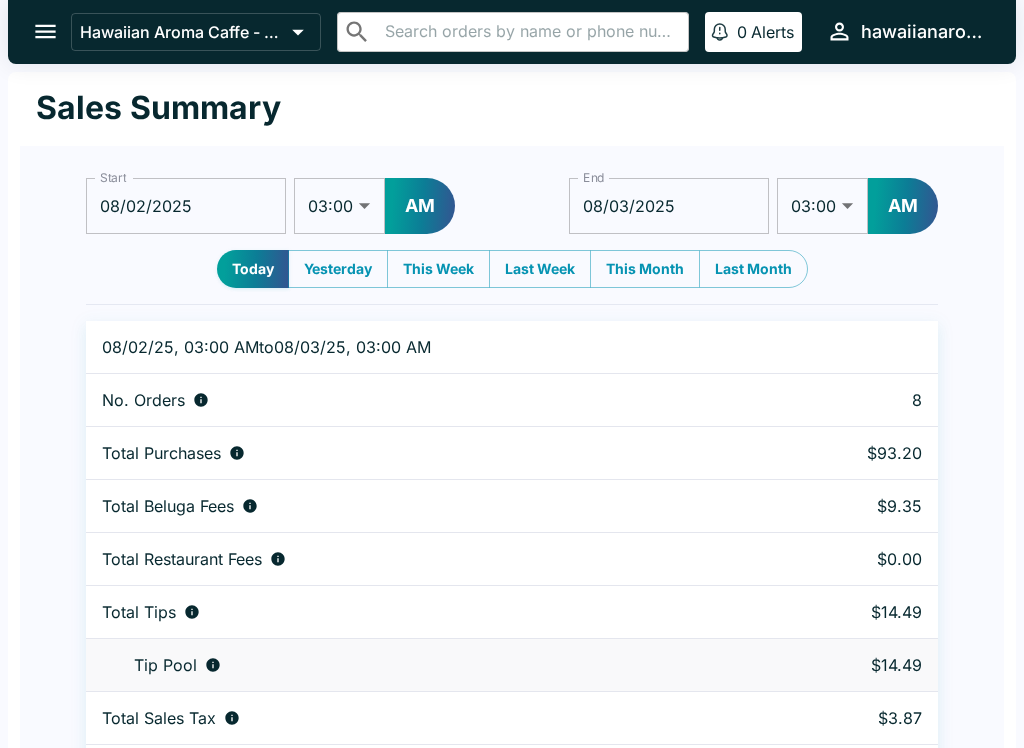 click 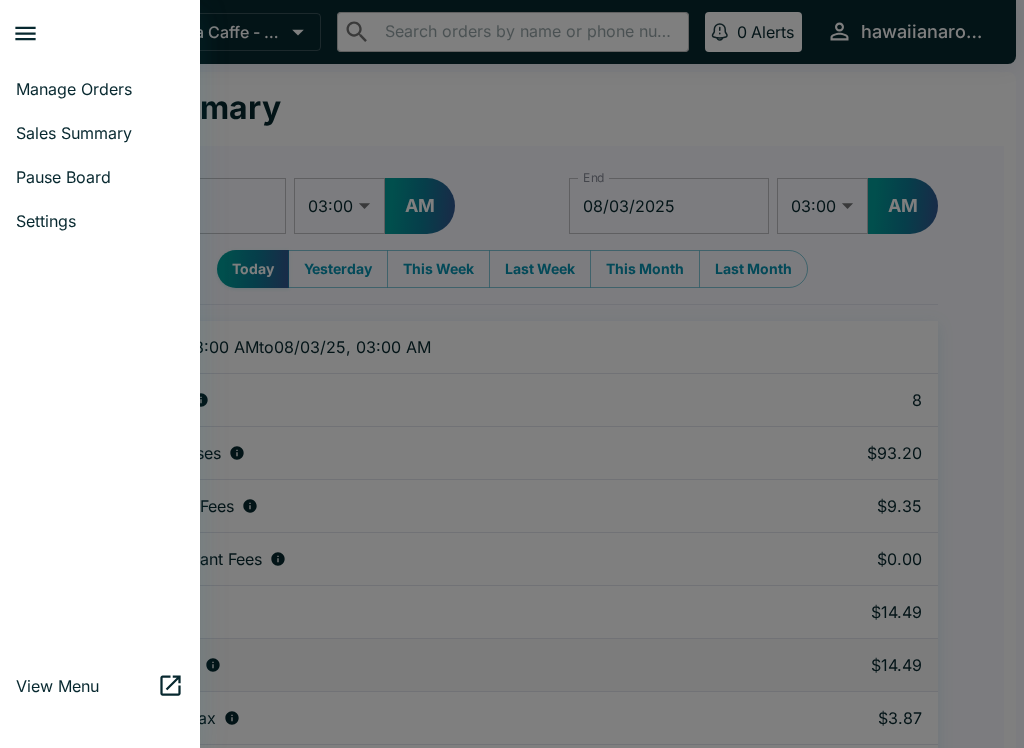 click on "Sales Summary" at bounding box center [100, 133] 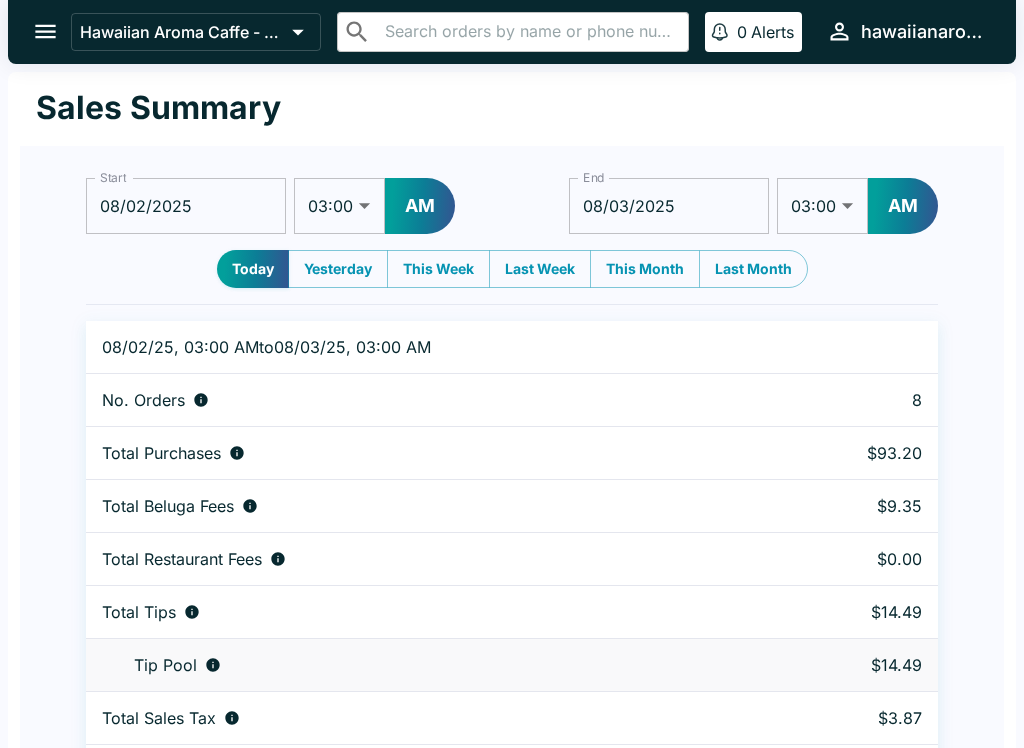 click on "Hawaiian Aroma Caffe - Waikiki Beachcomber" at bounding box center (196, 32) 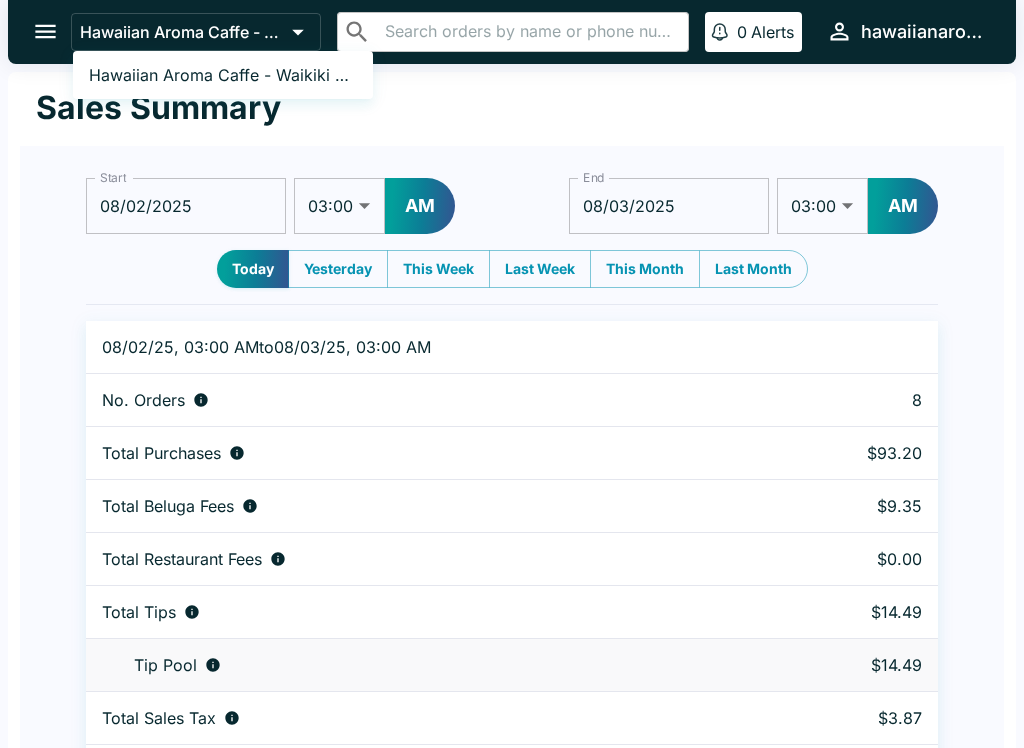 click at bounding box center (512, 374) 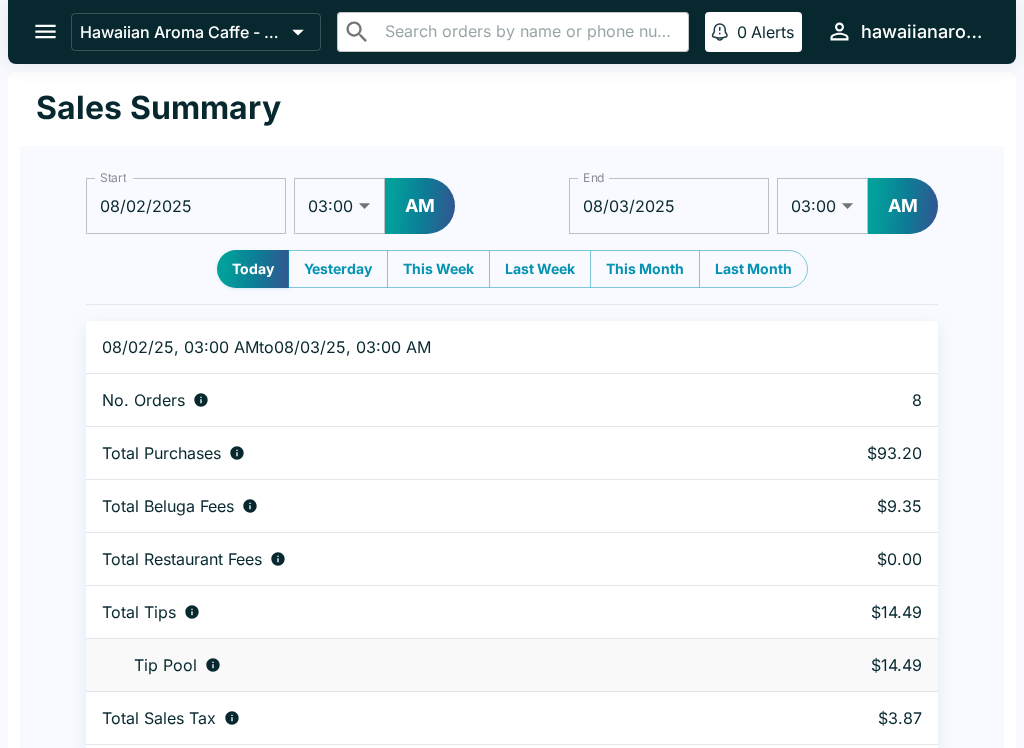 click at bounding box center [45, 31] 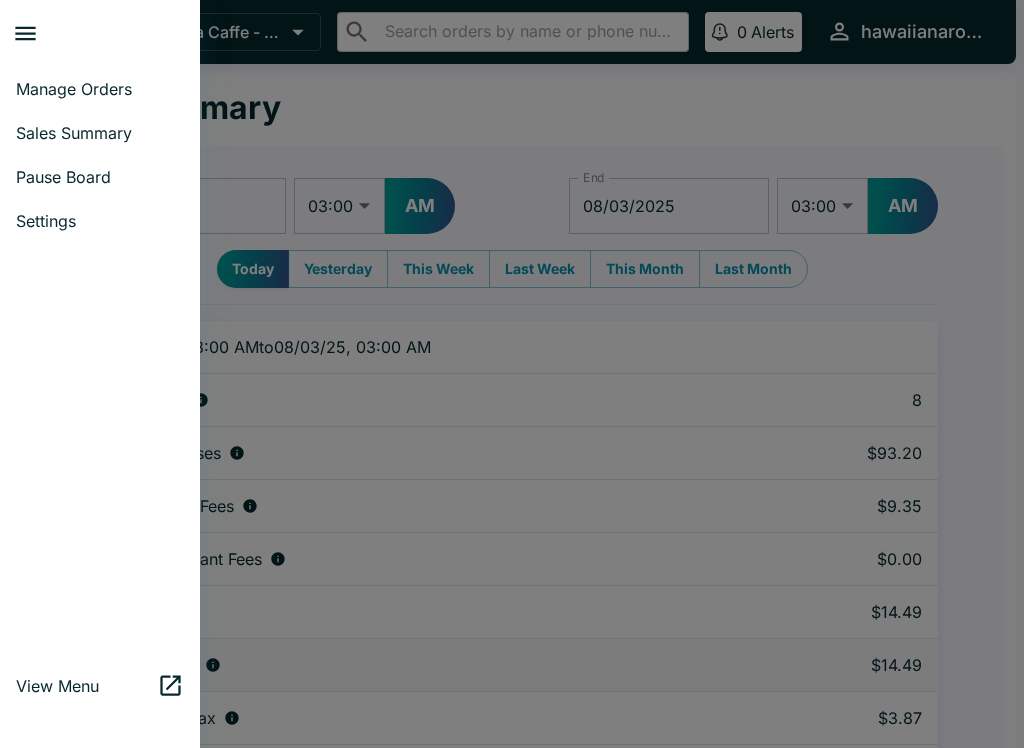 click on "Manage Orders" at bounding box center [100, 89] 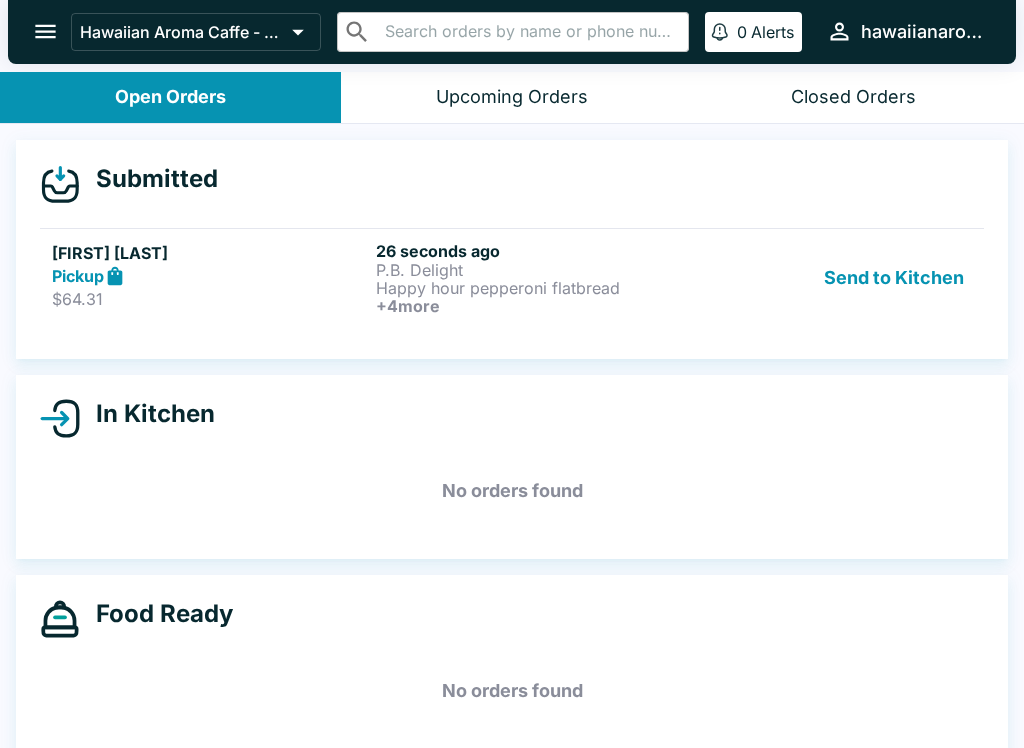 click on "[FIRST] [LAST] Pickup $64.31 26 seconds ago P.B. Delight Happy hour pepperoni flatbread + 4 more Send to Kitchen" at bounding box center (512, 277) 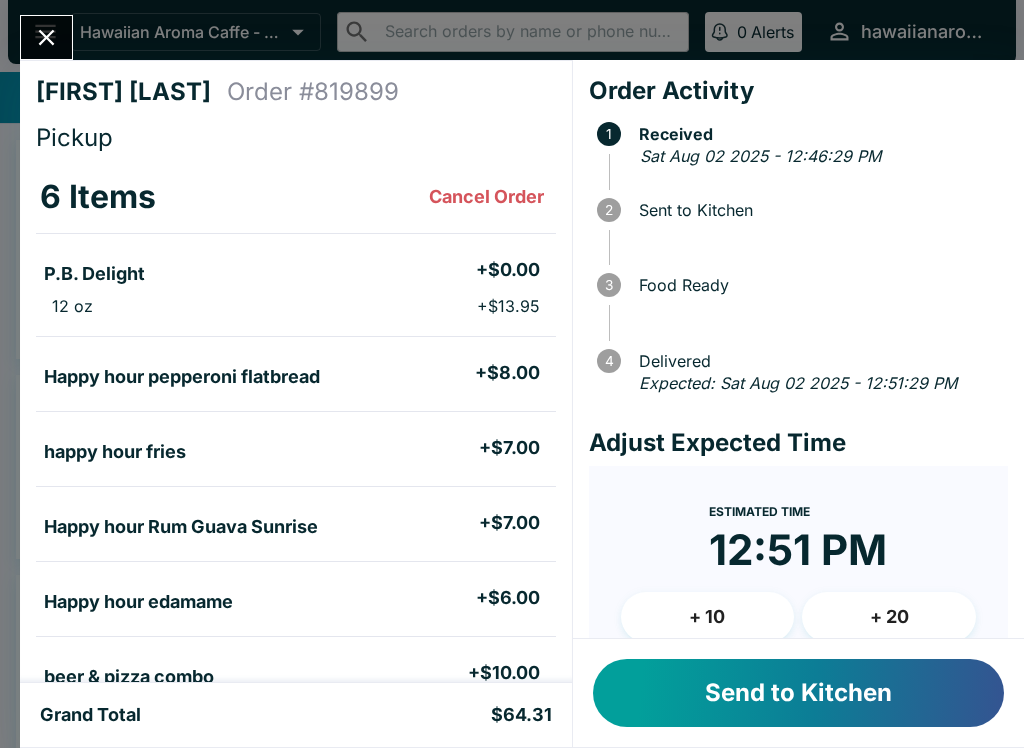 scroll, scrollTop: 0, scrollLeft: 0, axis: both 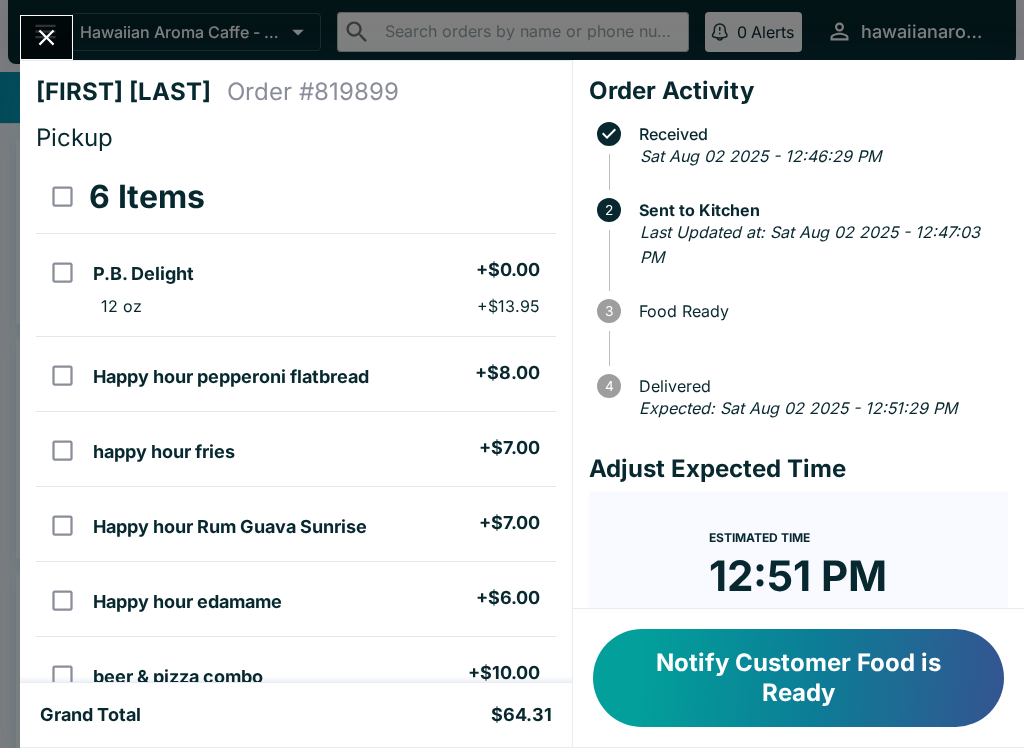 click on "Notify Customer Food is Ready" at bounding box center [798, 678] 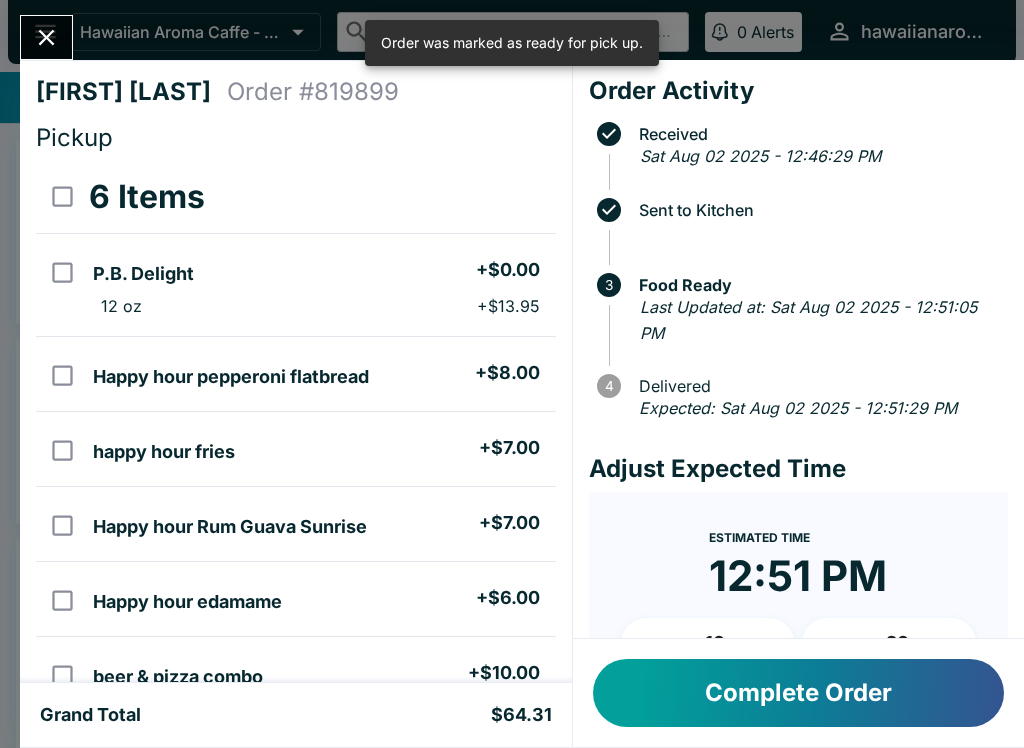 scroll, scrollTop: 0, scrollLeft: 0, axis: both 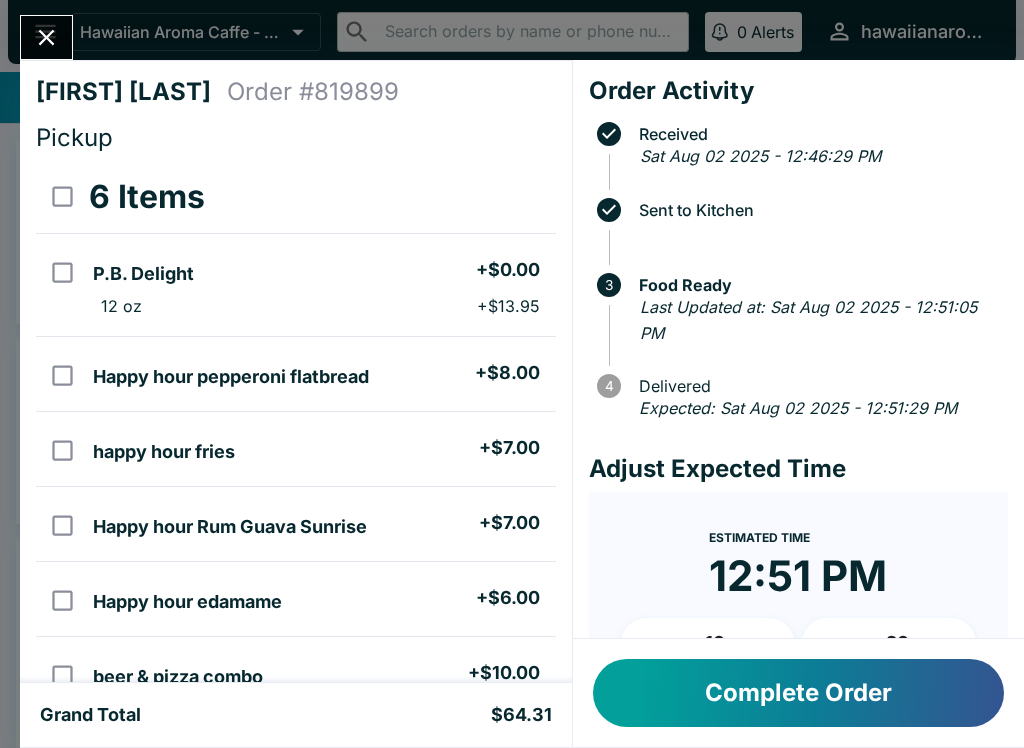 click on "Complete Order" at bounding box center (798, 693) 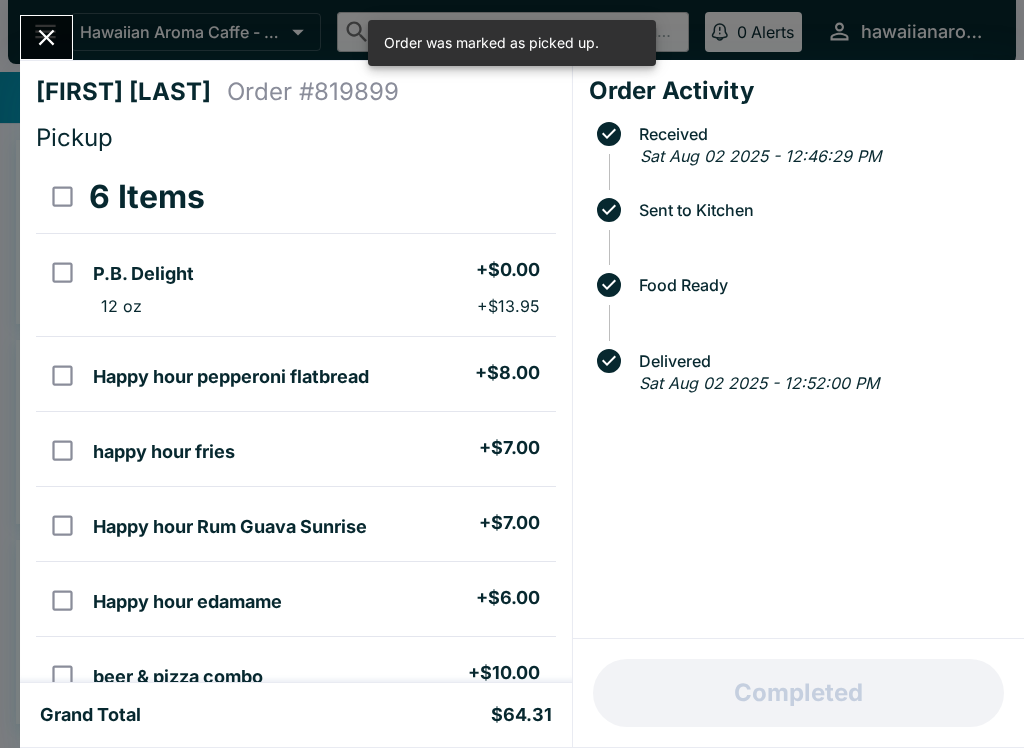 click at bounding box center [46, 37] 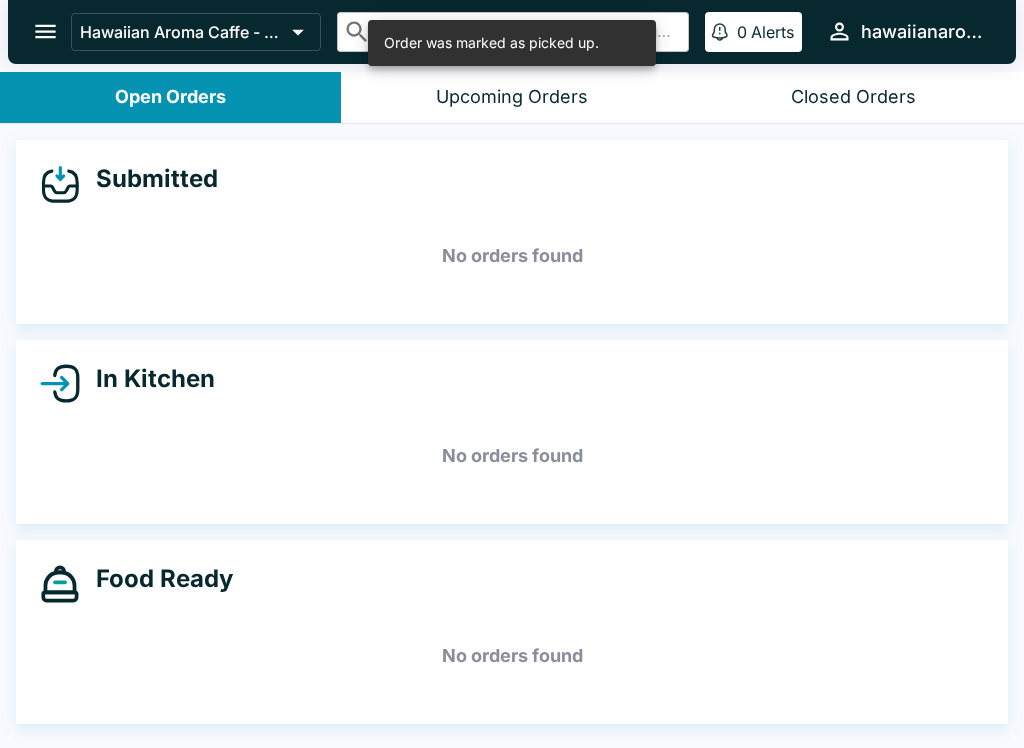 click 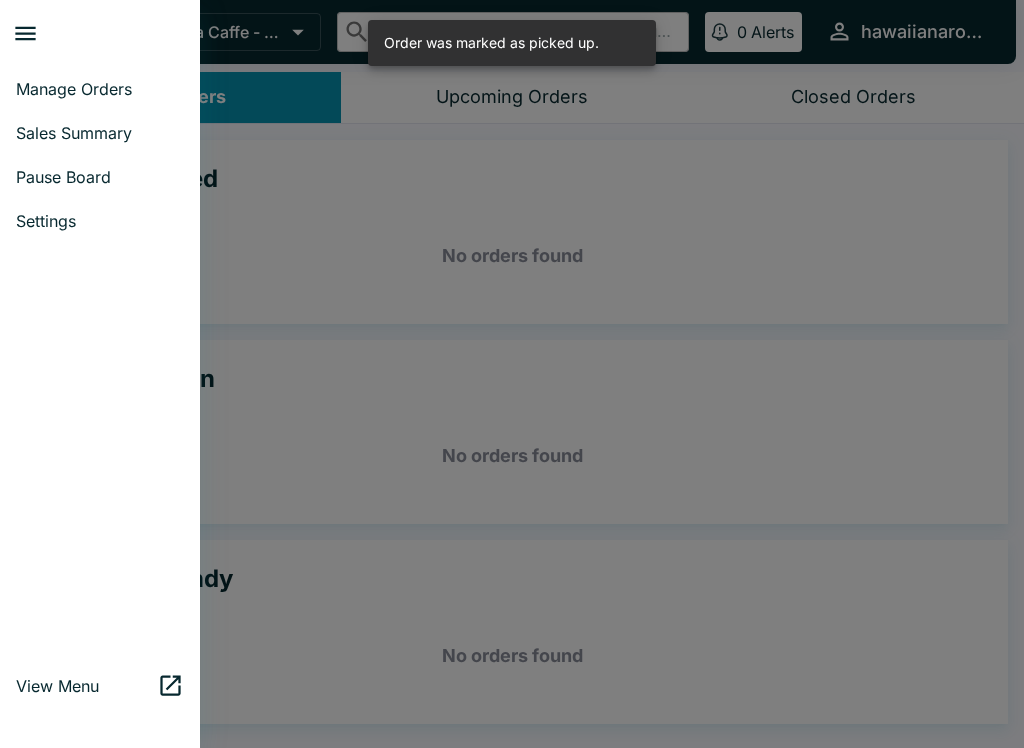 click on "Sales Summary" at bounding box center (100, 133) 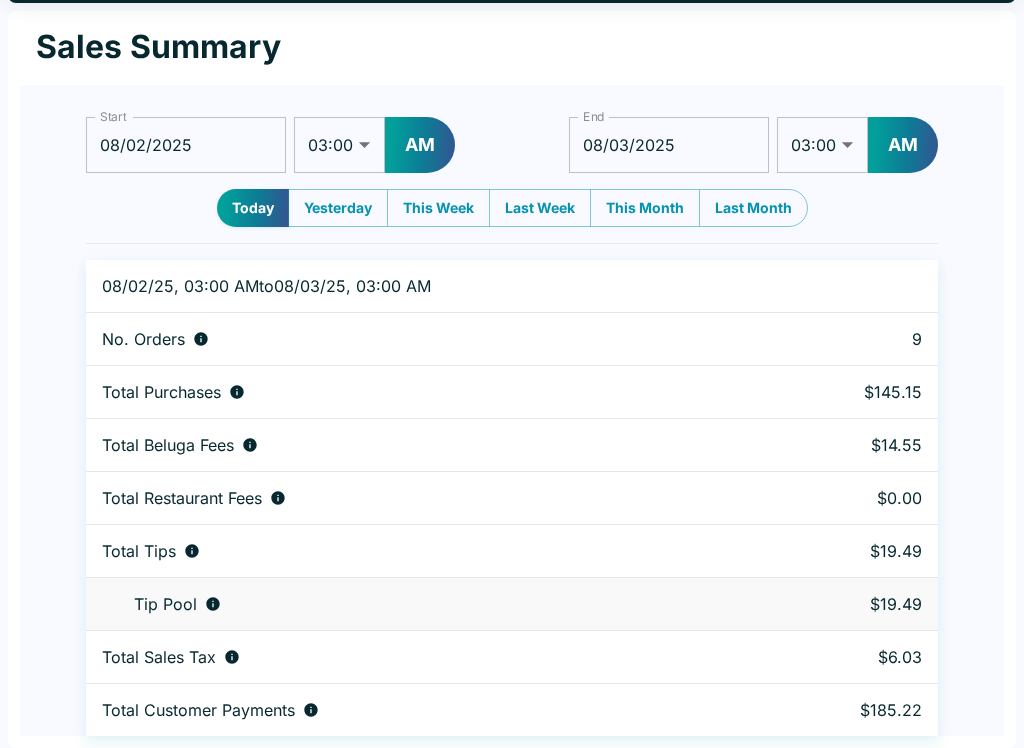 scroll, scrollTop: 0, scrollLeft: 0, axis: both 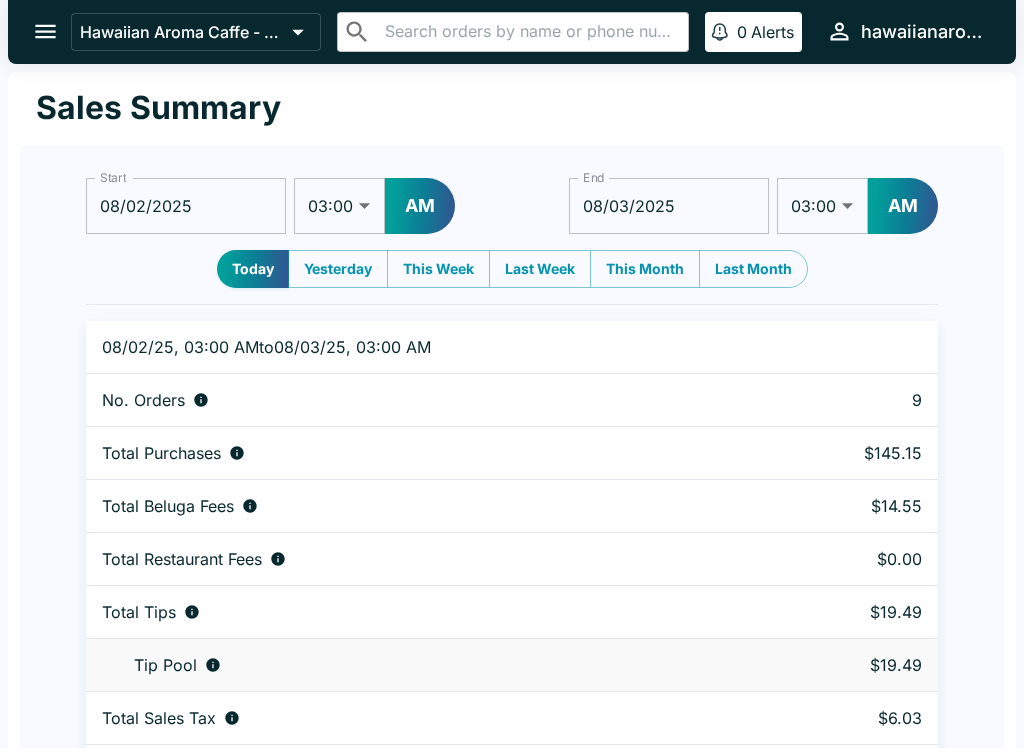 click at bounding box center [45, 31] 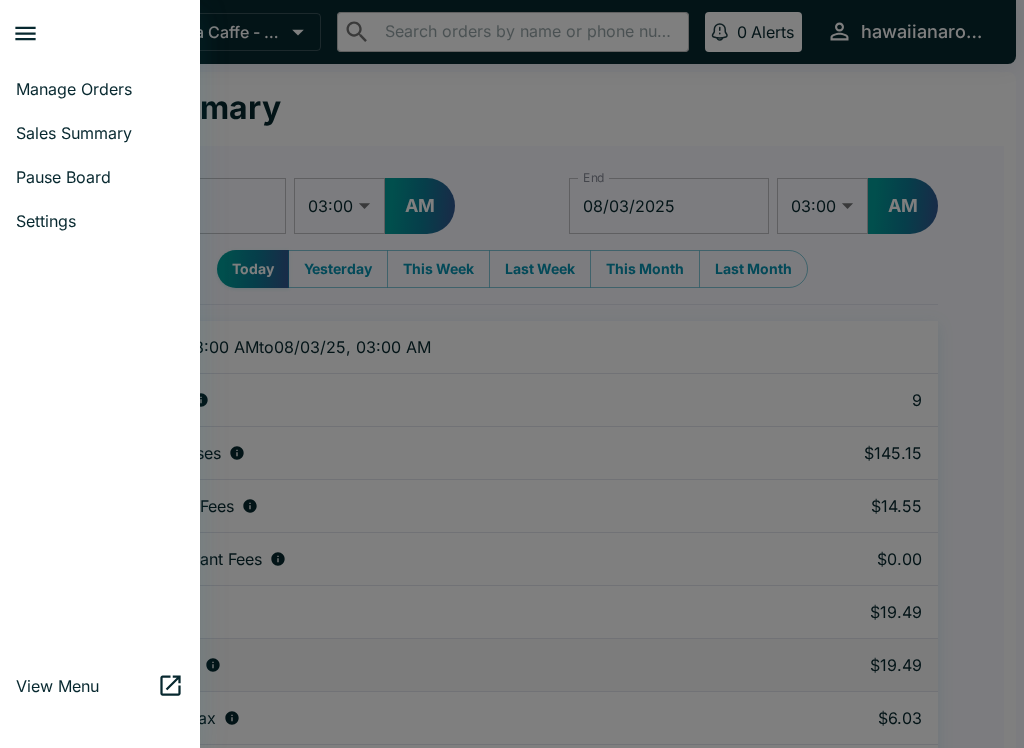 click at bounding box center (25, 33) 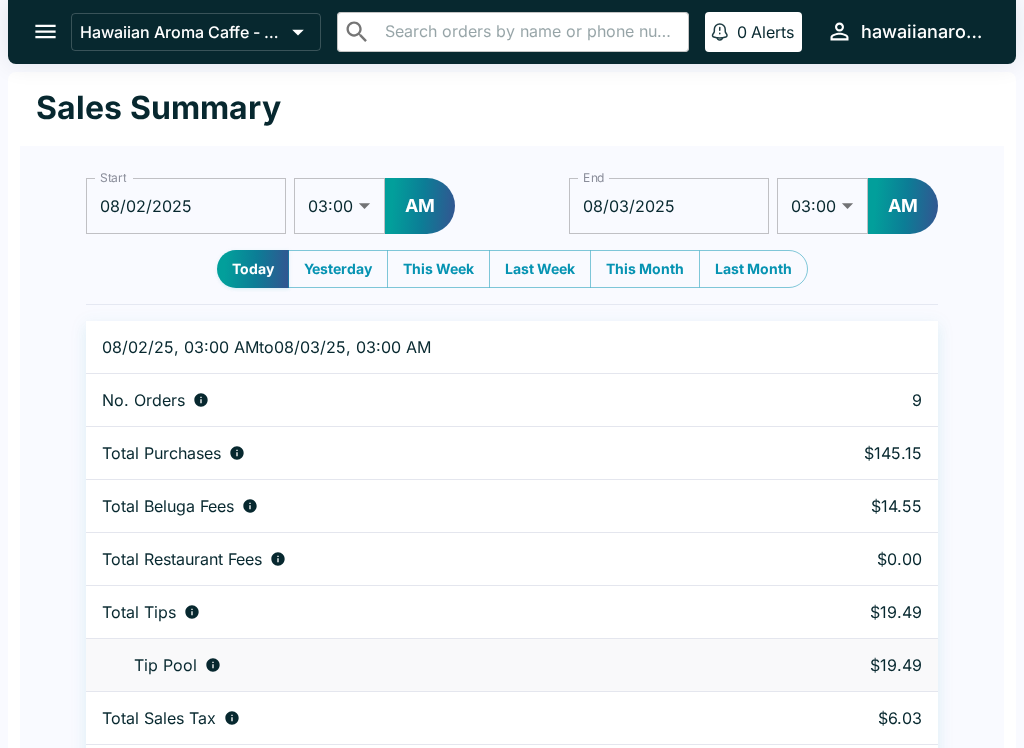 click 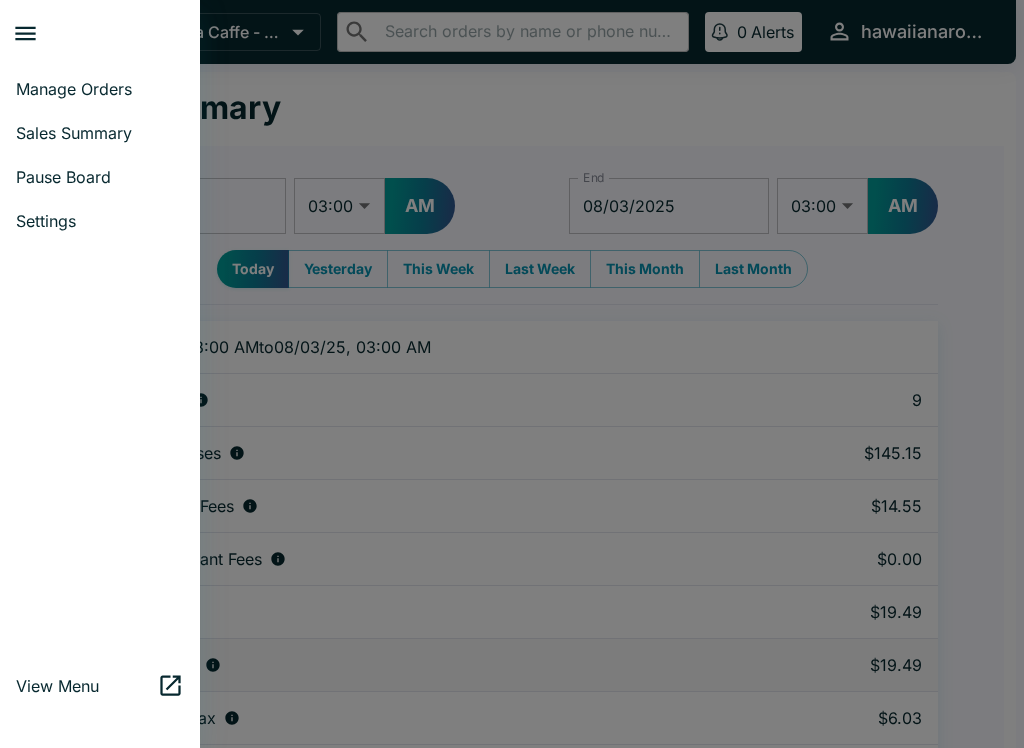 click on "Sales Summary" at bounding box center [100, 133] 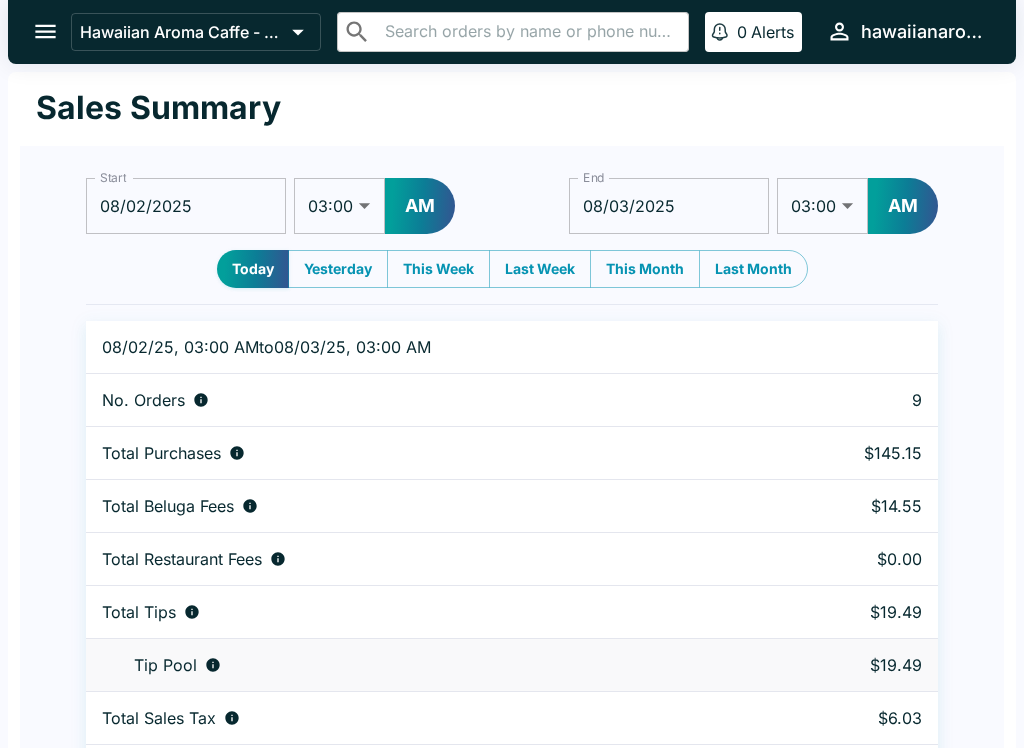 click 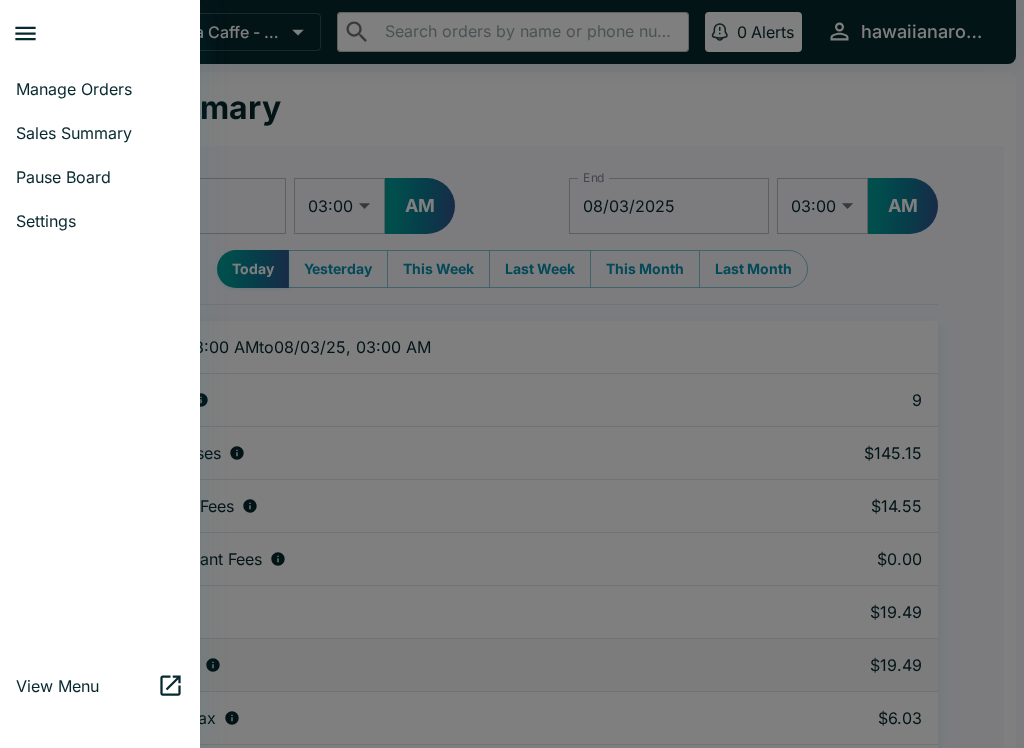 click on "Manage Orders" at bounding box center [100, 89] 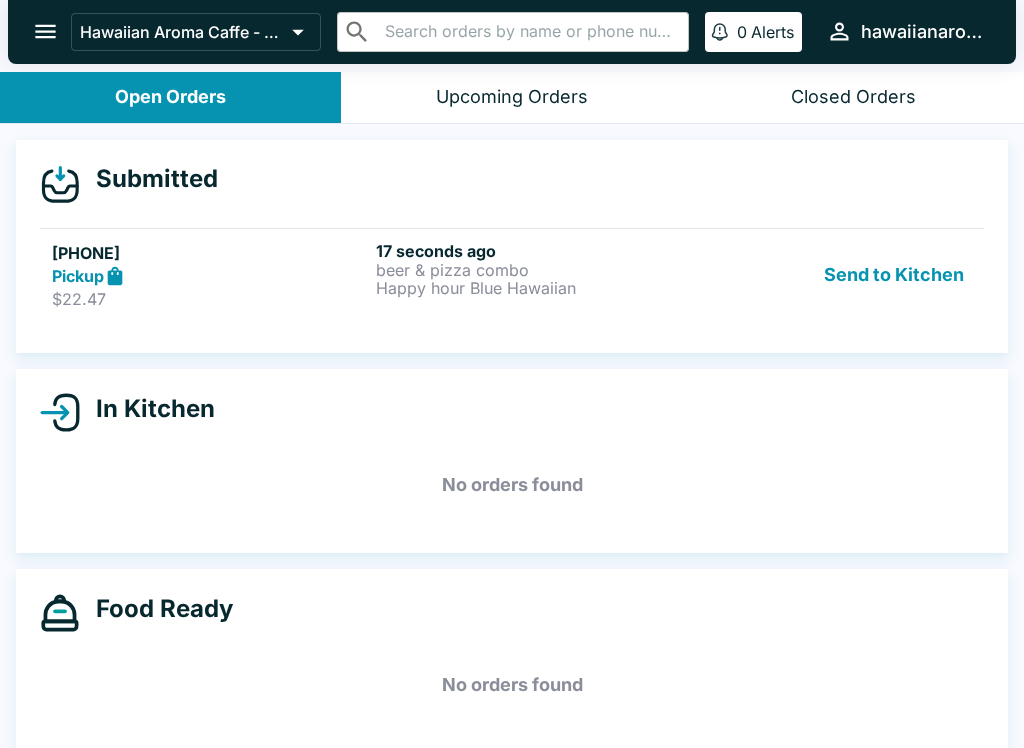 click on "[PHONE] Pickup $22.47 17 seconds ago beer & pizza combo Happy hour Blue Hawaiian Send to Kitchen" at bounding box center [512, 275] 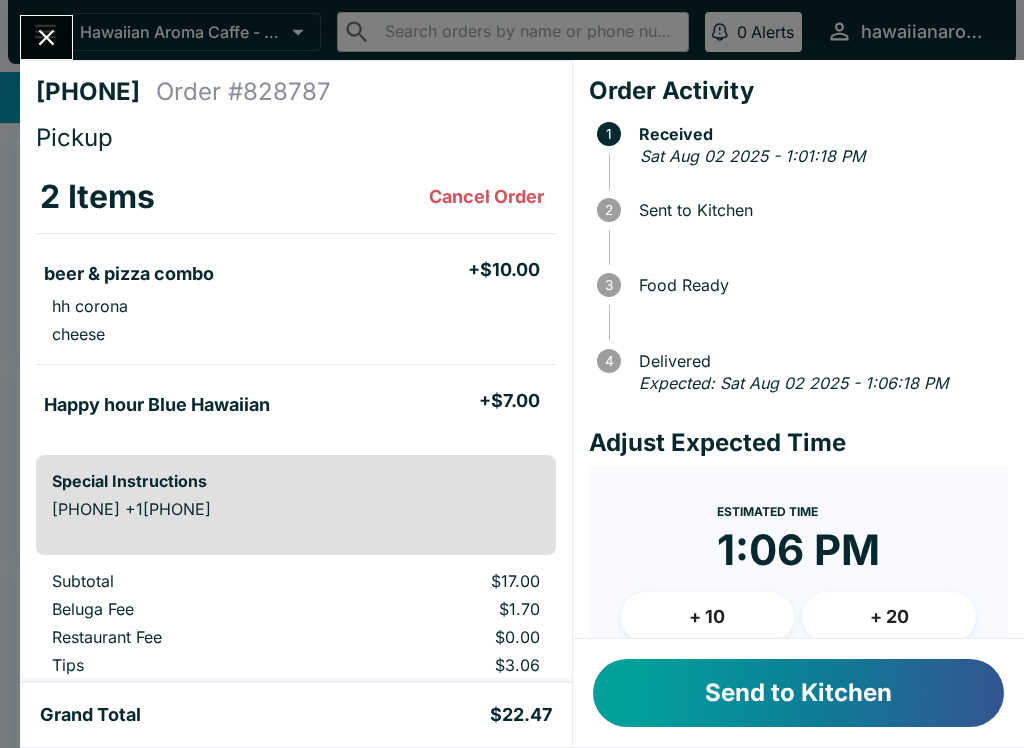click on "Send to Kitchen" at bounding box center [798, 693] 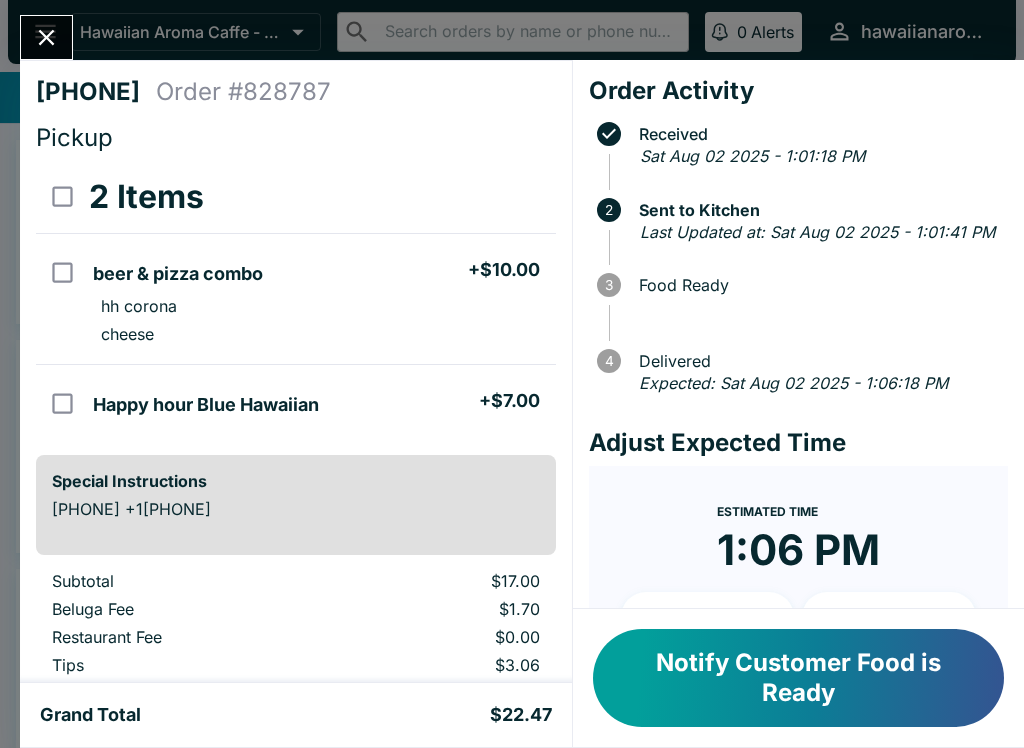 click on "Notify Customer Food is Ready" at bounding box center [798, 678] 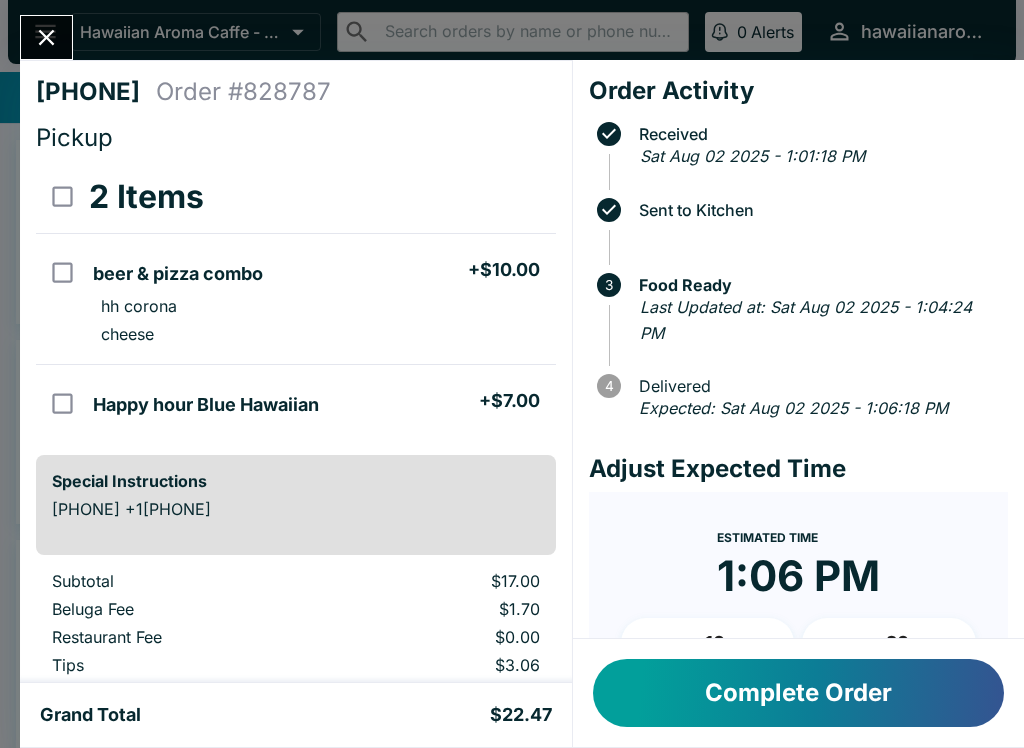 scroll, scrollTop: 0, scrollLeft: 0, axis: both 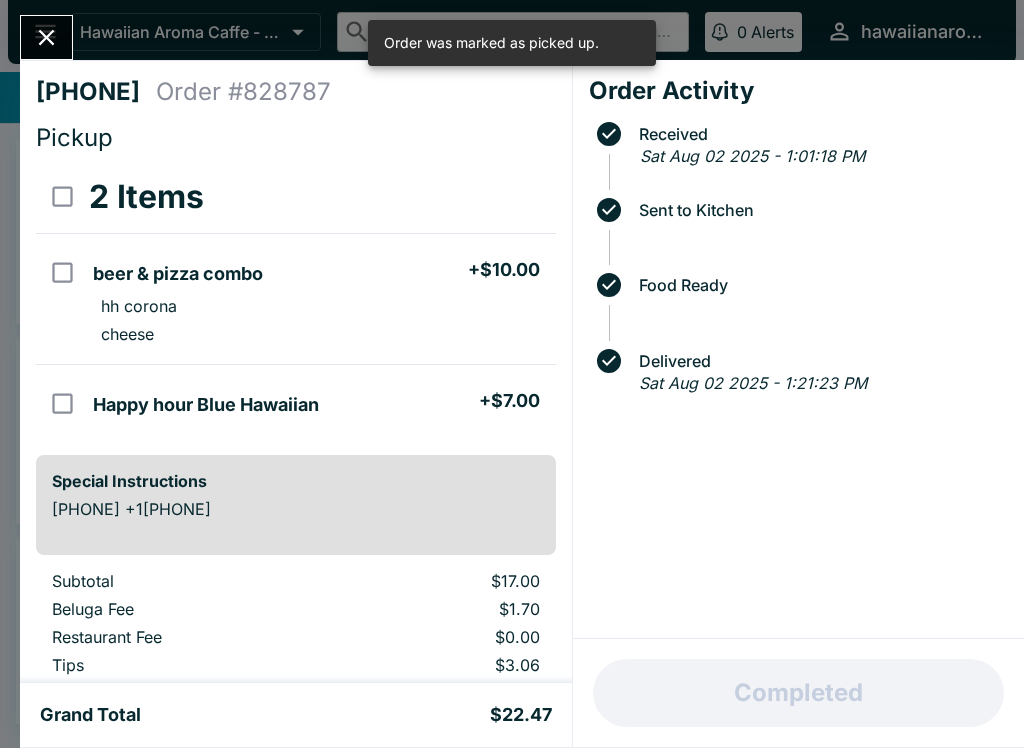 click on "[PHONE]" at bounding box center [96, 92] 